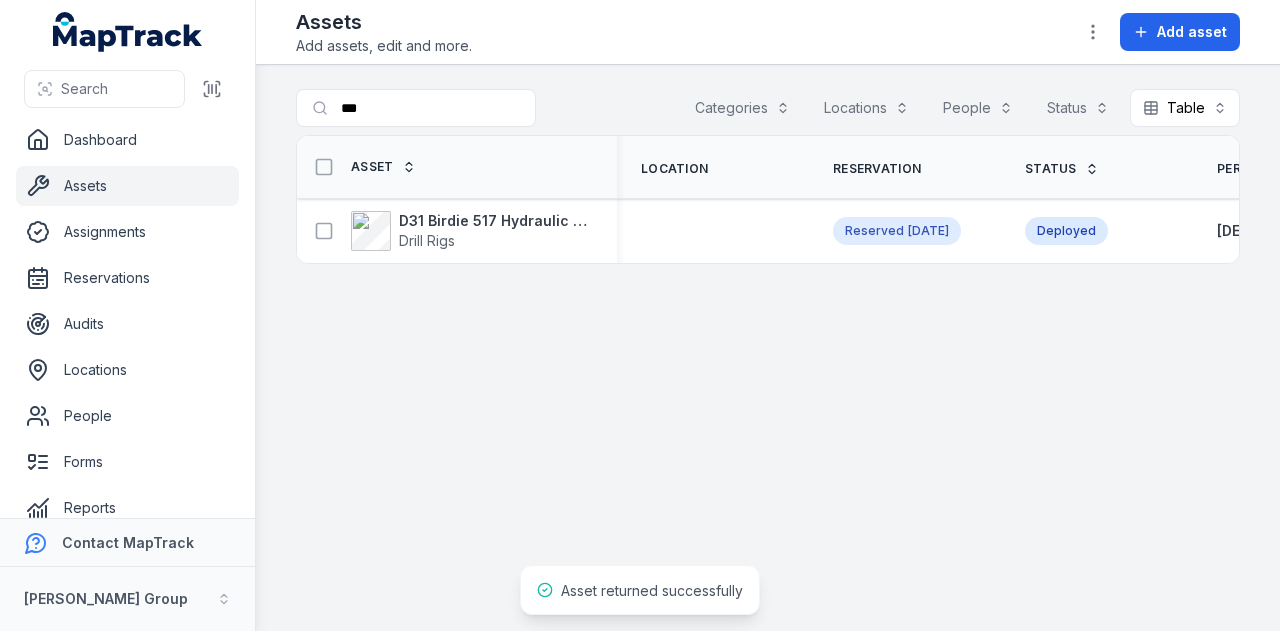 scroll, scrollTop: 0, scrollLeft: 0, axis: both 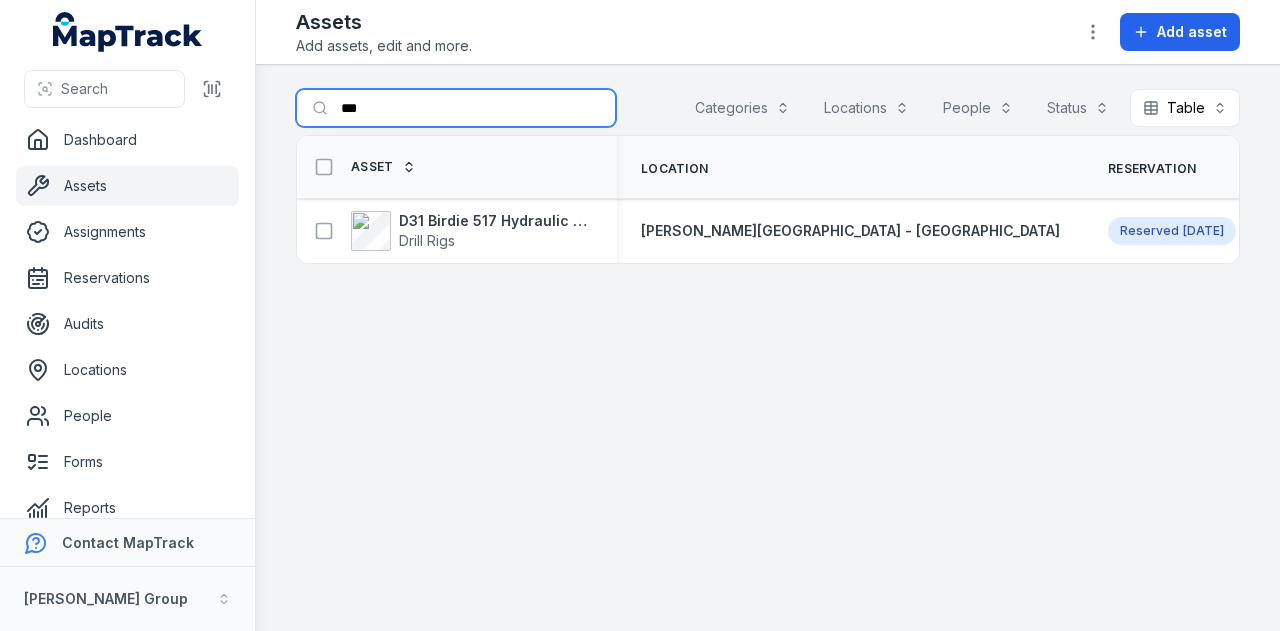 click on "***" at bounding box center (456, 108) 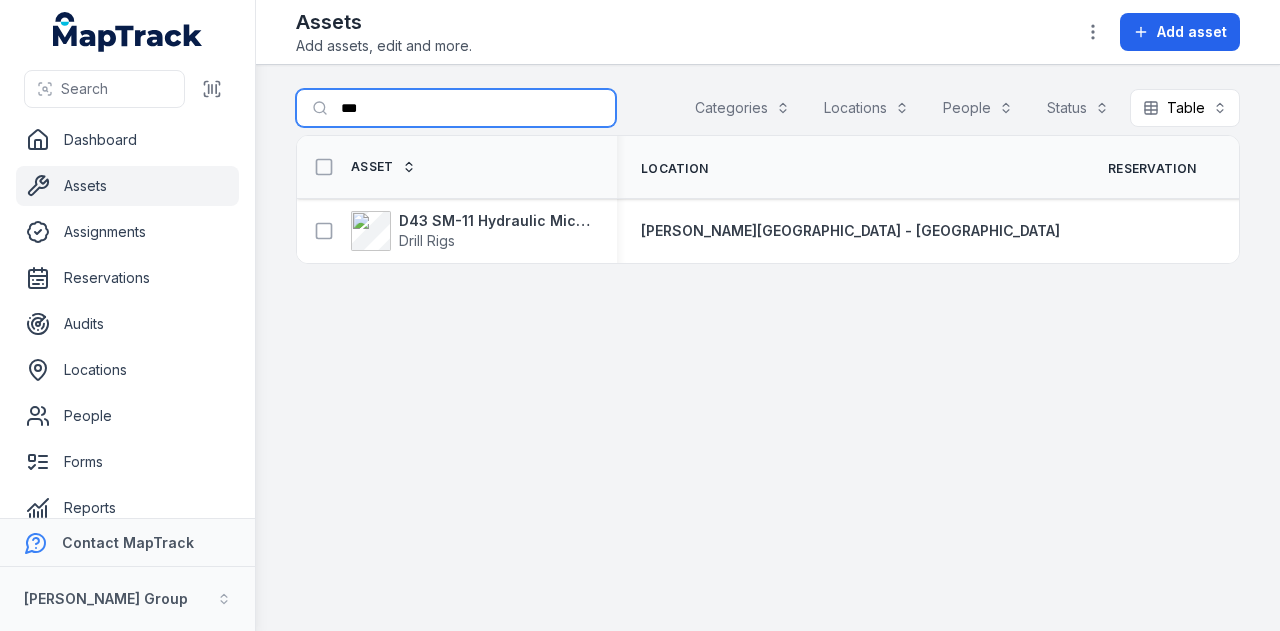 type on "***" 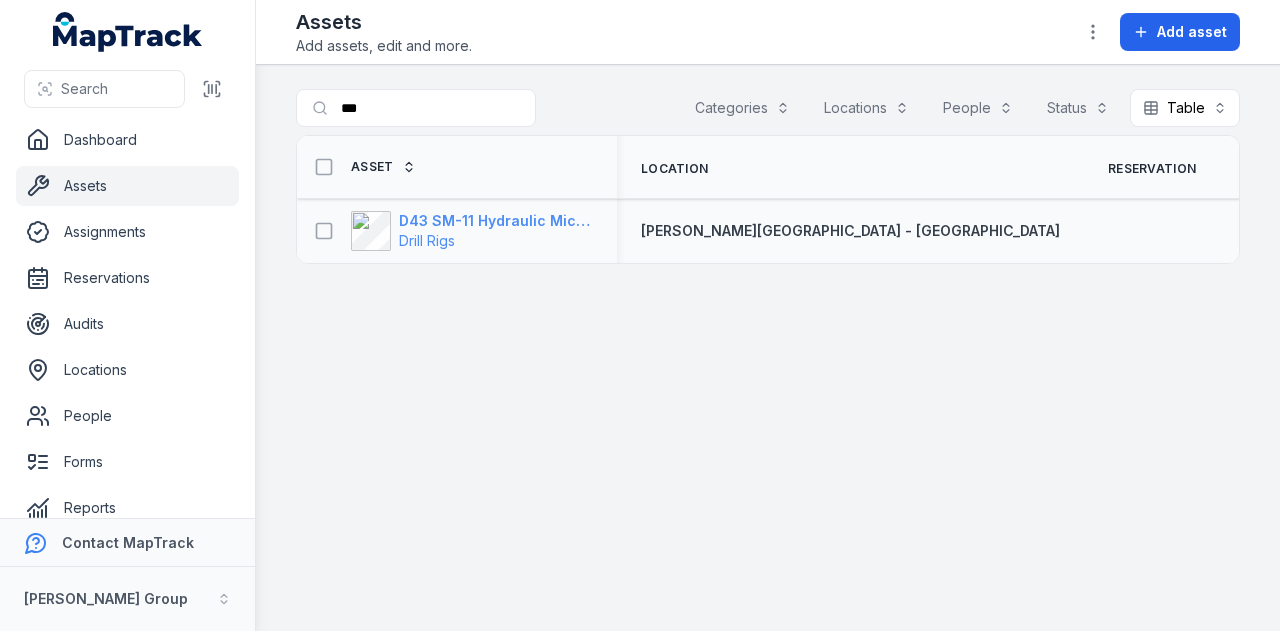 click on "D43 SM-11 Hydraulic Microdrilling" at bounding box center [496, 221] 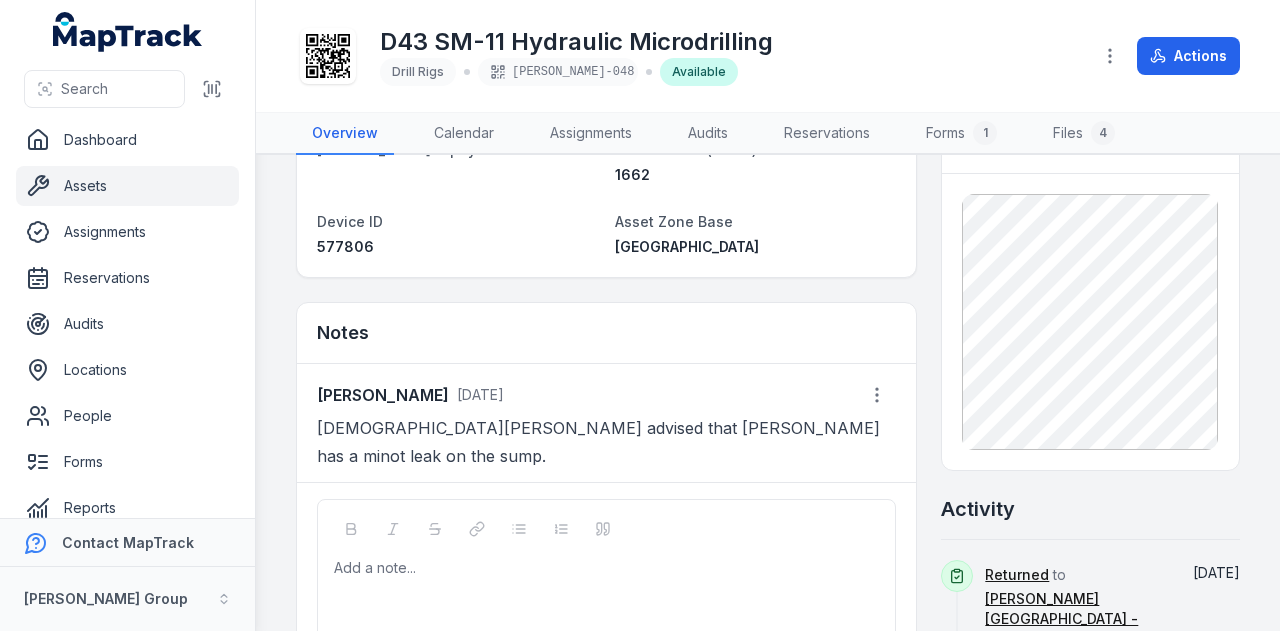 scroll, scrollTop: 0, scrollLeft: 0, axis: both 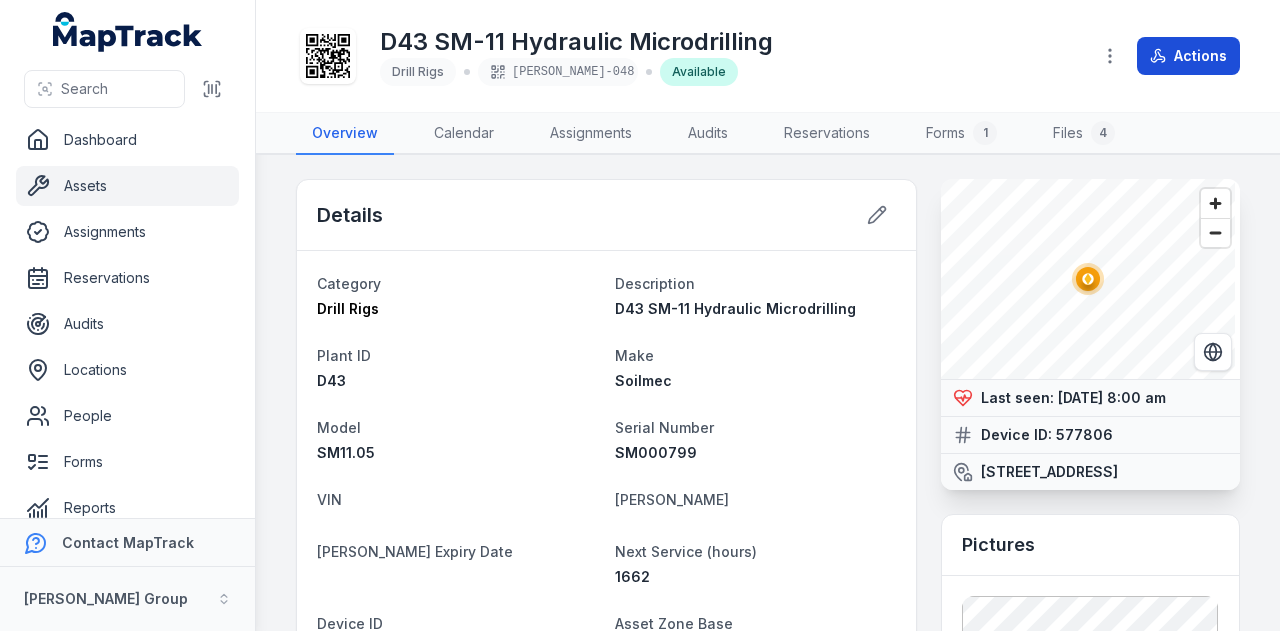 click on "Actions" at bounding box center (1188, 56) 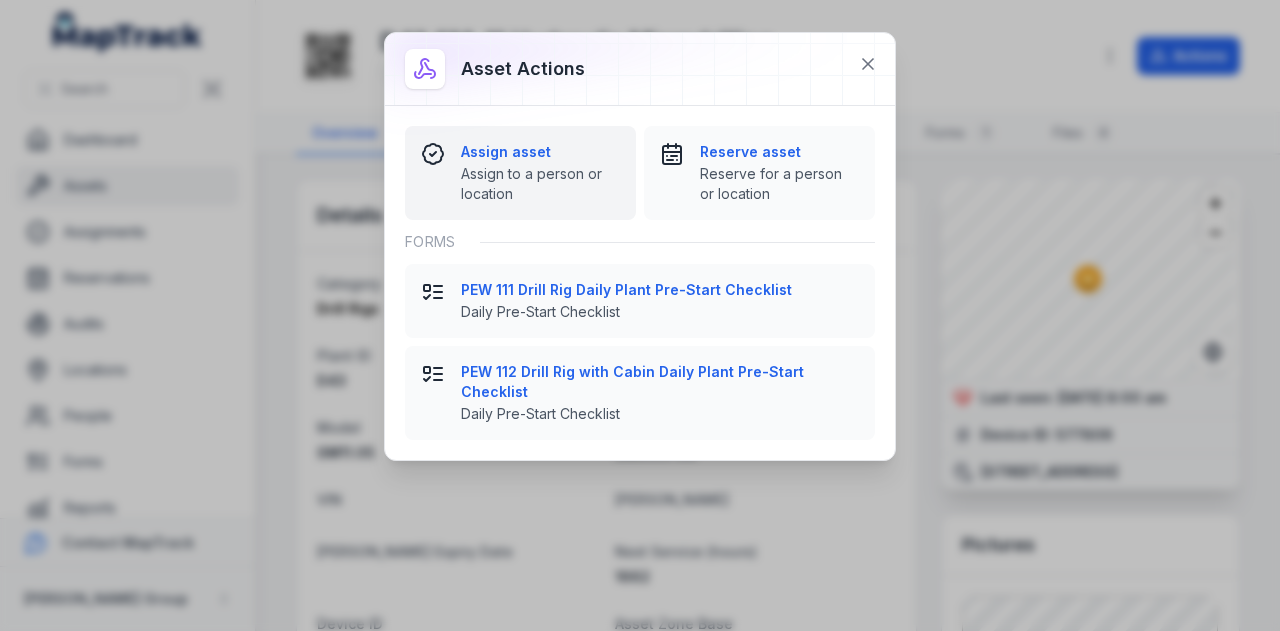 click on "Assign asset" at bounding box center (540, 152) 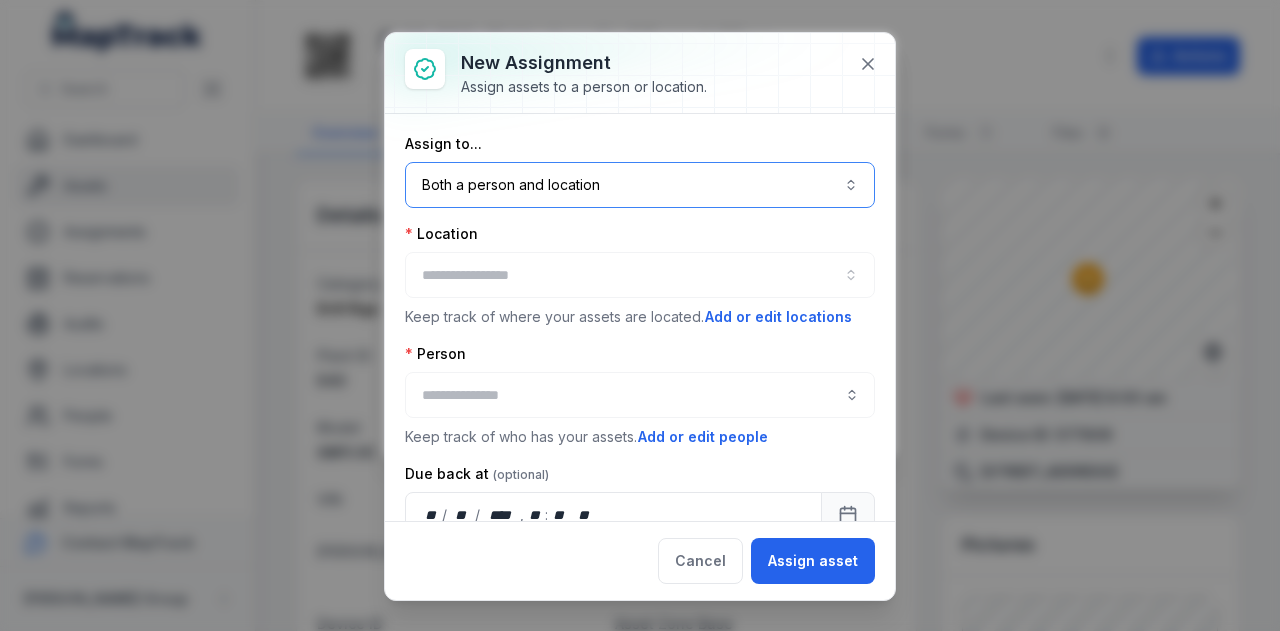 drag, startPoint x: 566, startPoint y: 186, endPoint x: 585, endPoint y: 203, distance: 25.495098 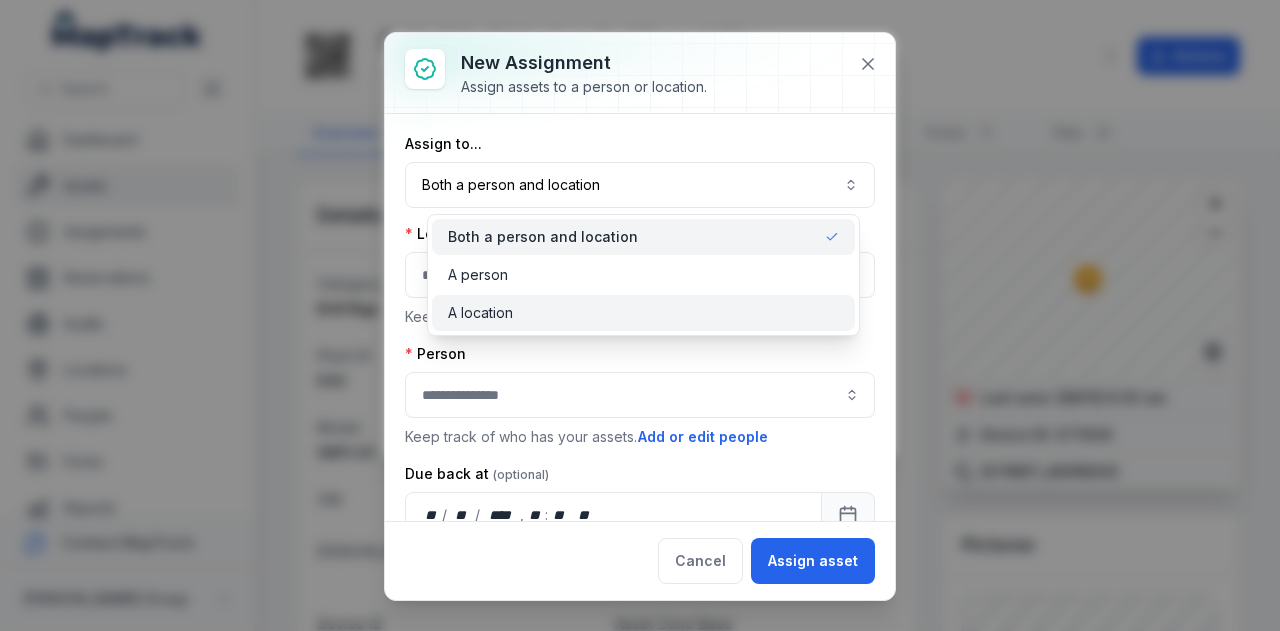 click on "A location" at bounding box center [643, 313] 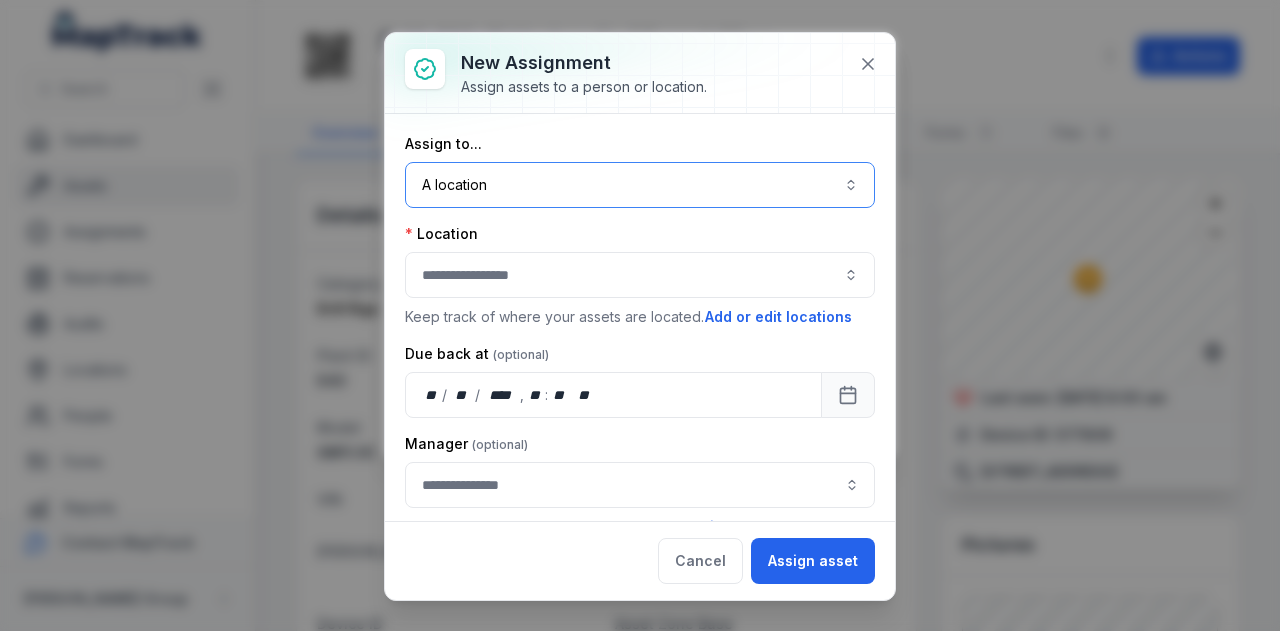 click at bounding box center [640, 275] 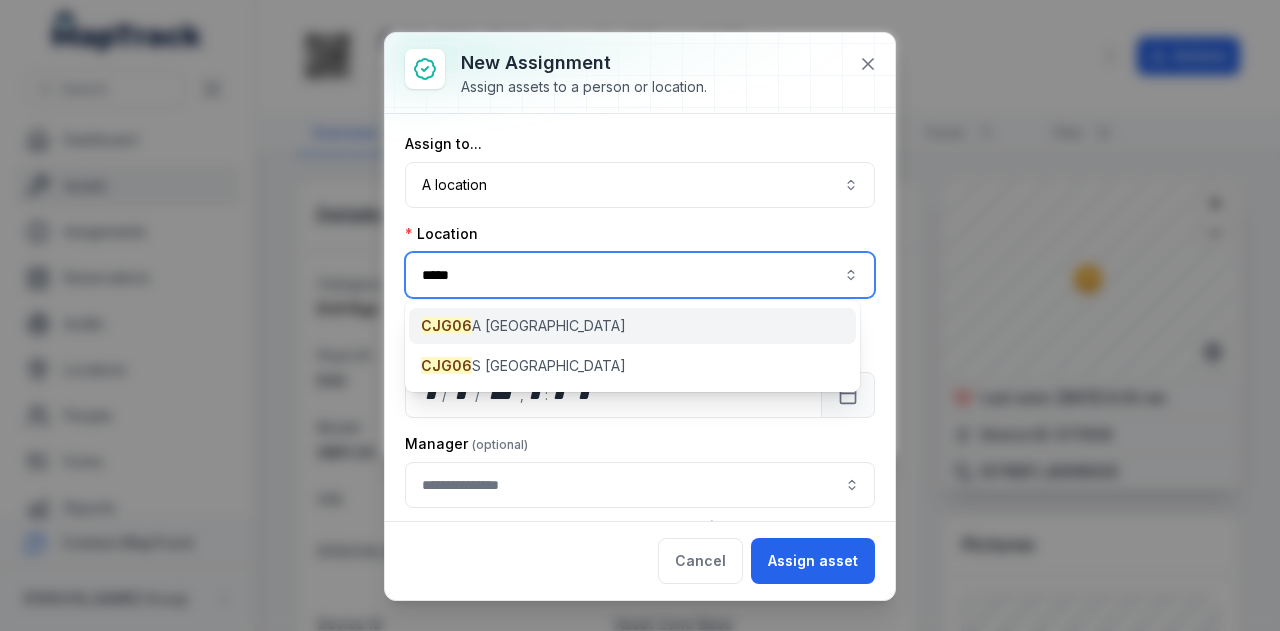 type on "*****" 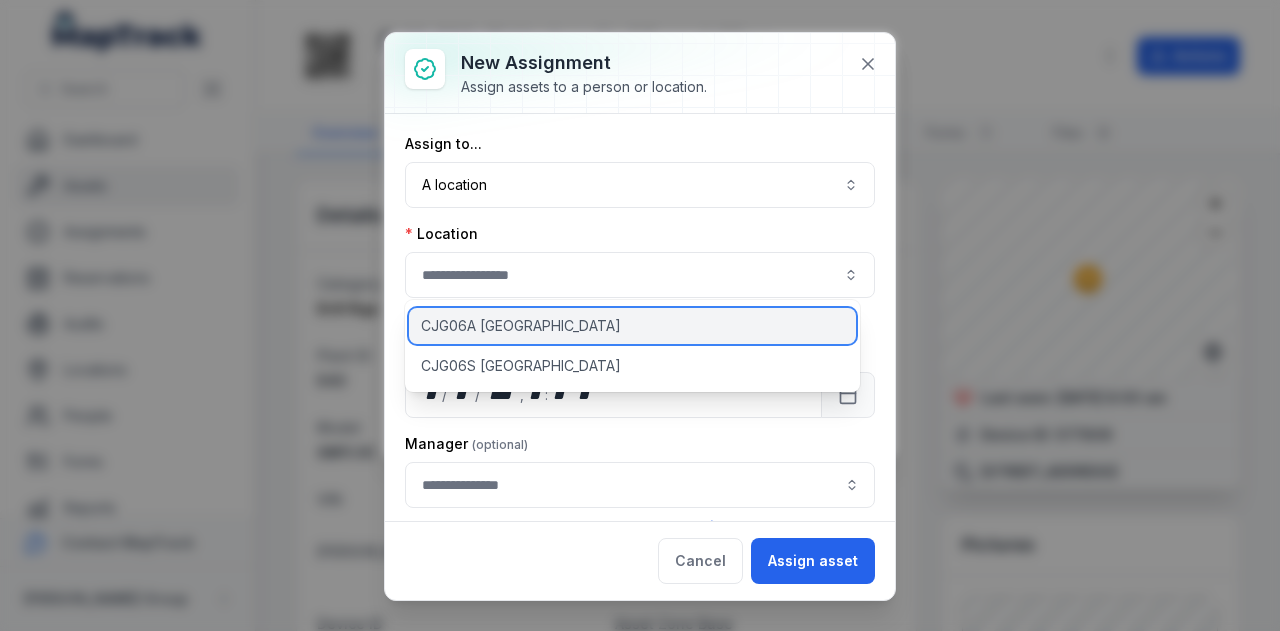 click on "CJG06A [GEOGRAPHIC_DATA]" at bounding box center (521, 326) 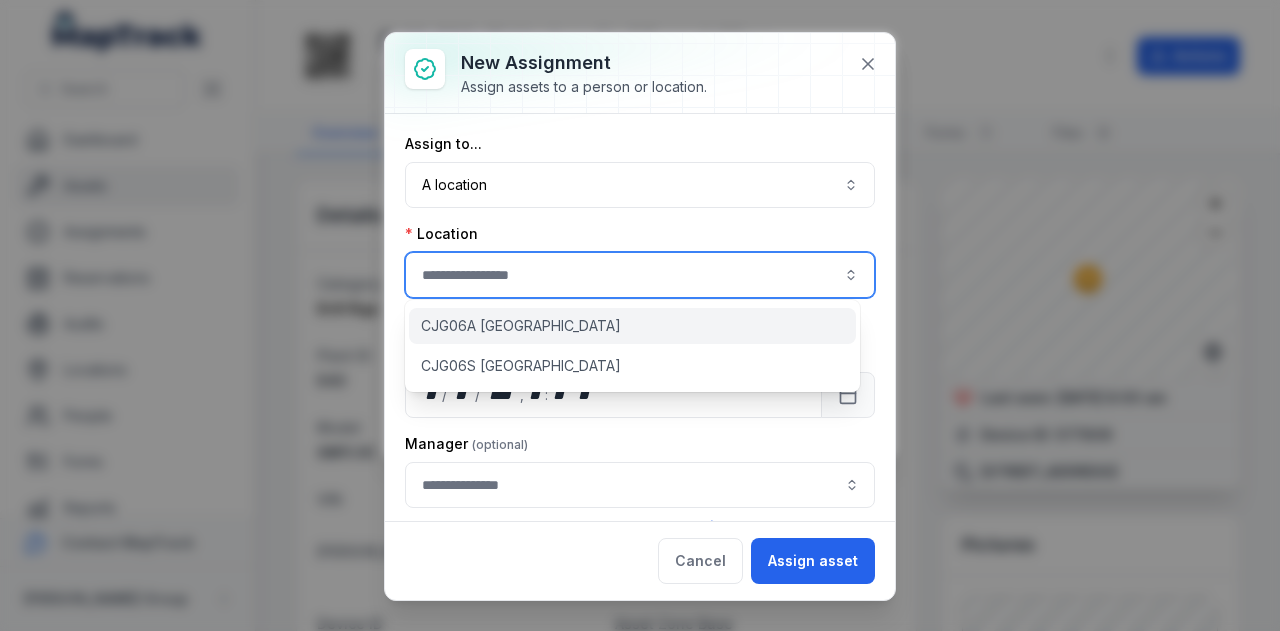 type on "**********" 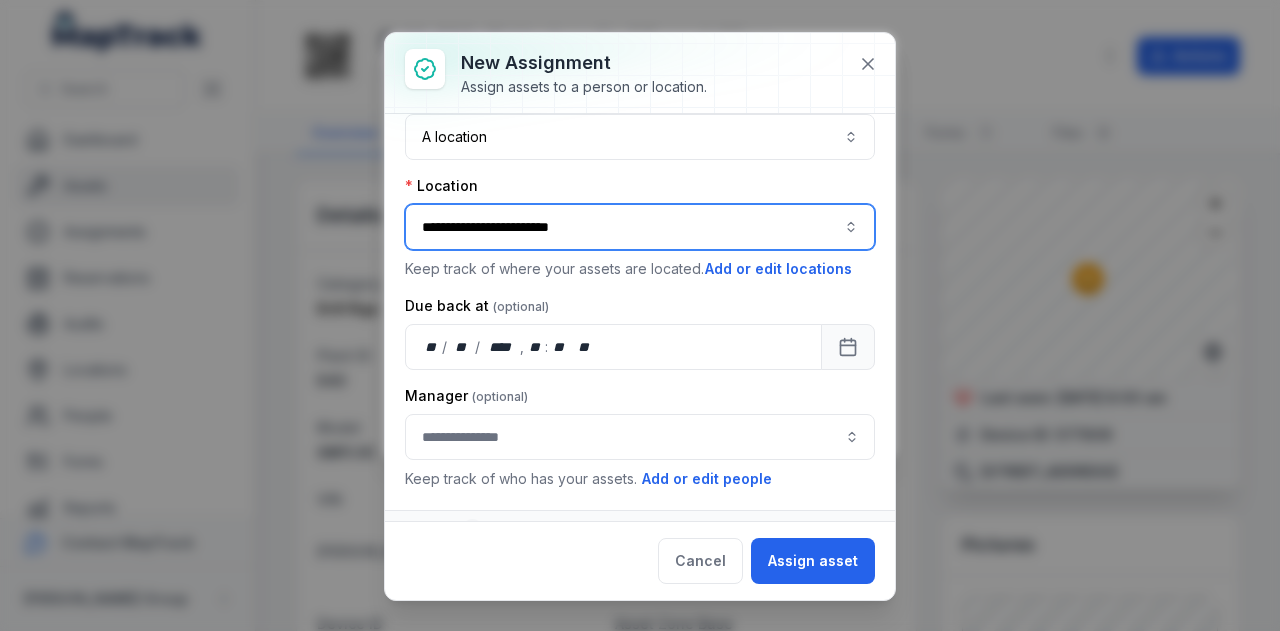 scroll, scrollTop: 72, scrollLeft: 0, axis: vertical 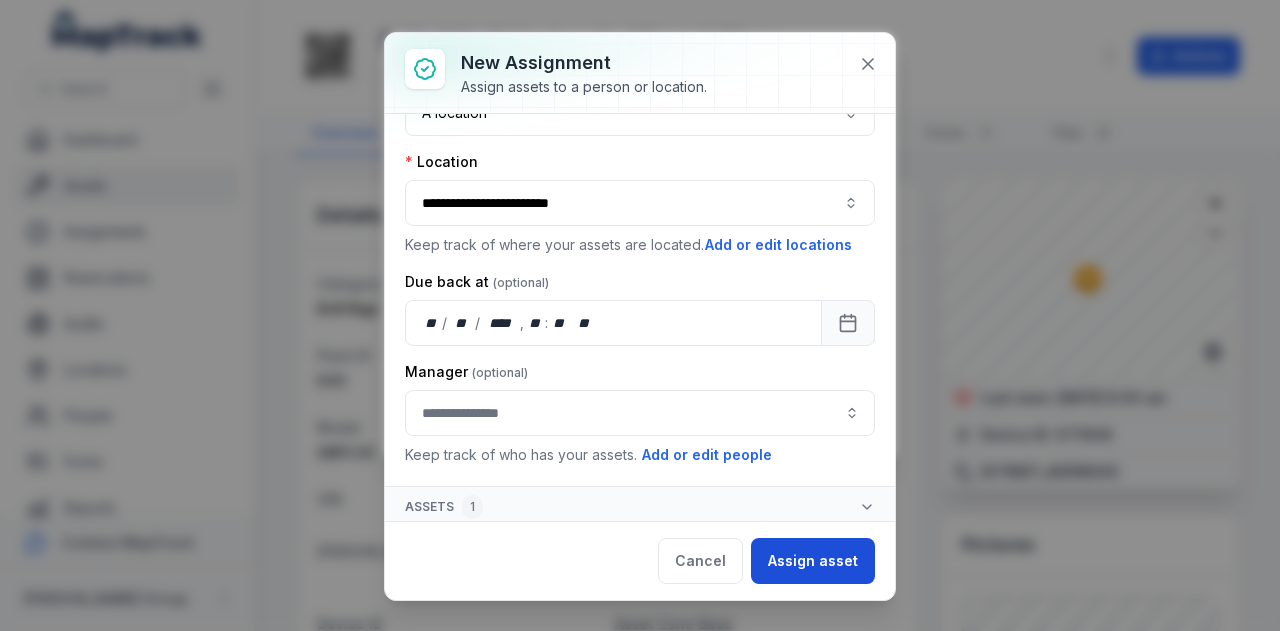click on "Assign asset" at bounding box center (813, 561) 